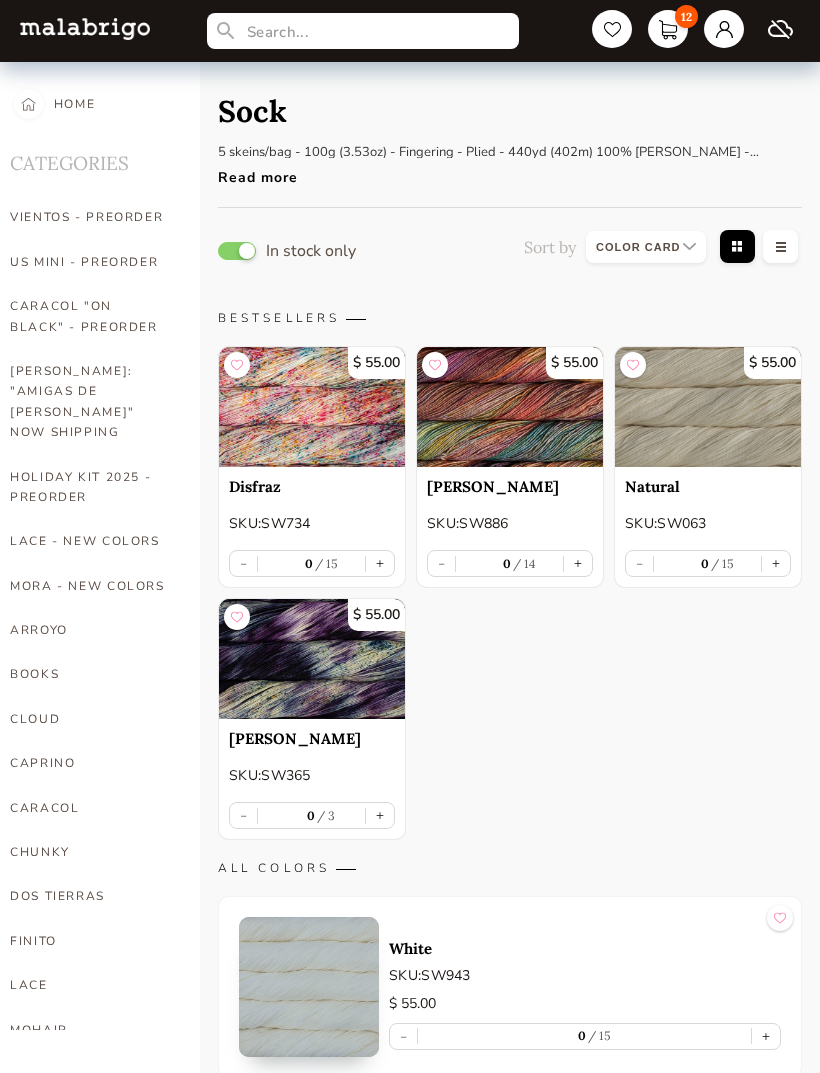 select on "INDEX" 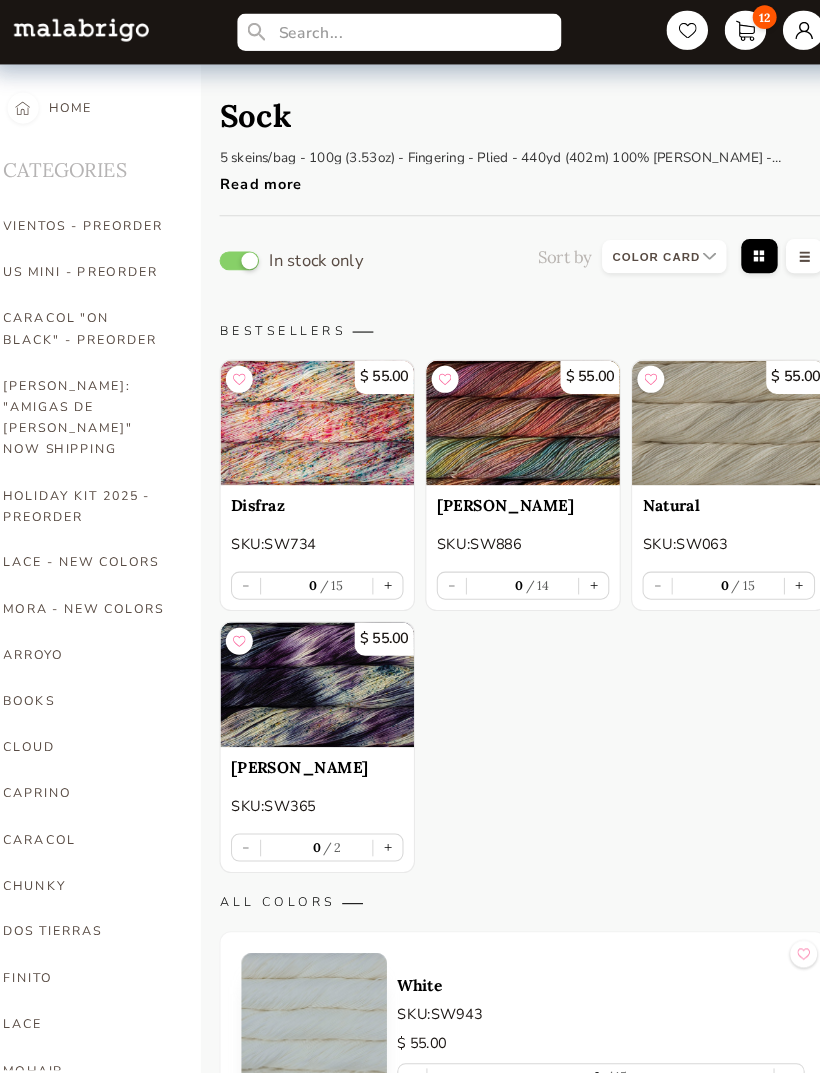 click on "[PERSON_NAME]: "AMIGAS DE [PERSON_NAME]"  NOW SHIPPING" at bounding box center (90, 402) 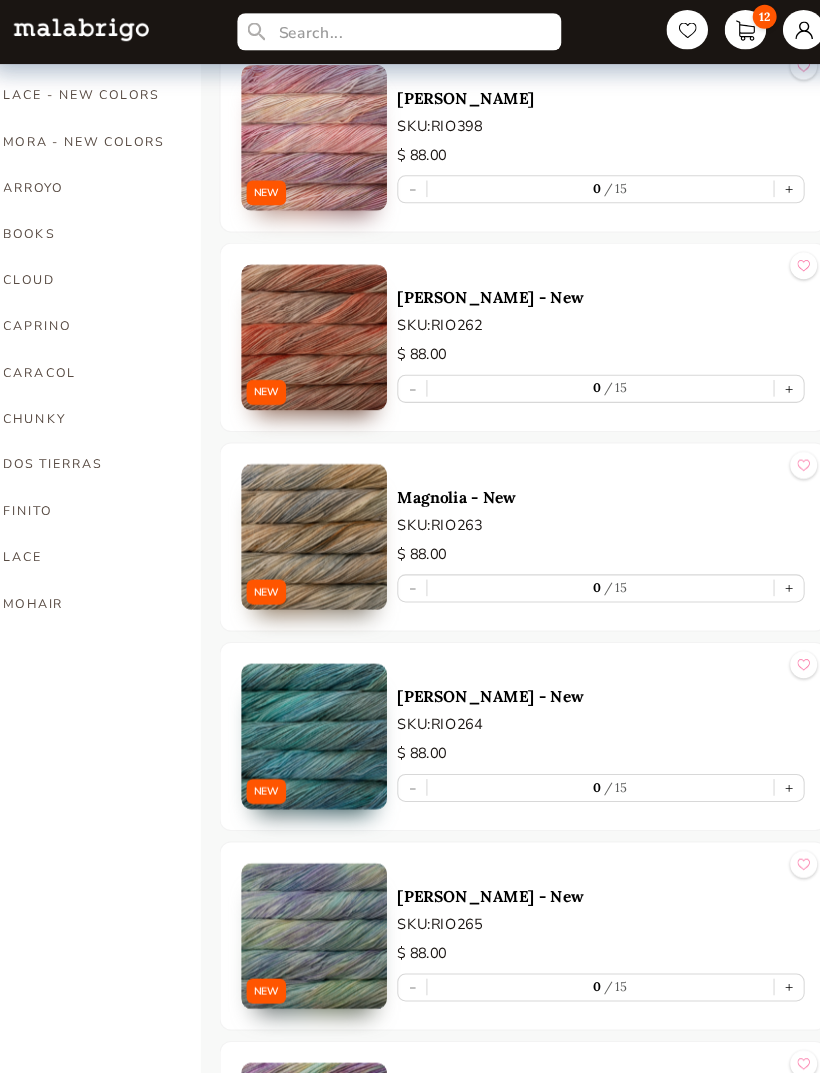 scroll, scrollTop: 449, scrollLeft: 0, axis: vertical 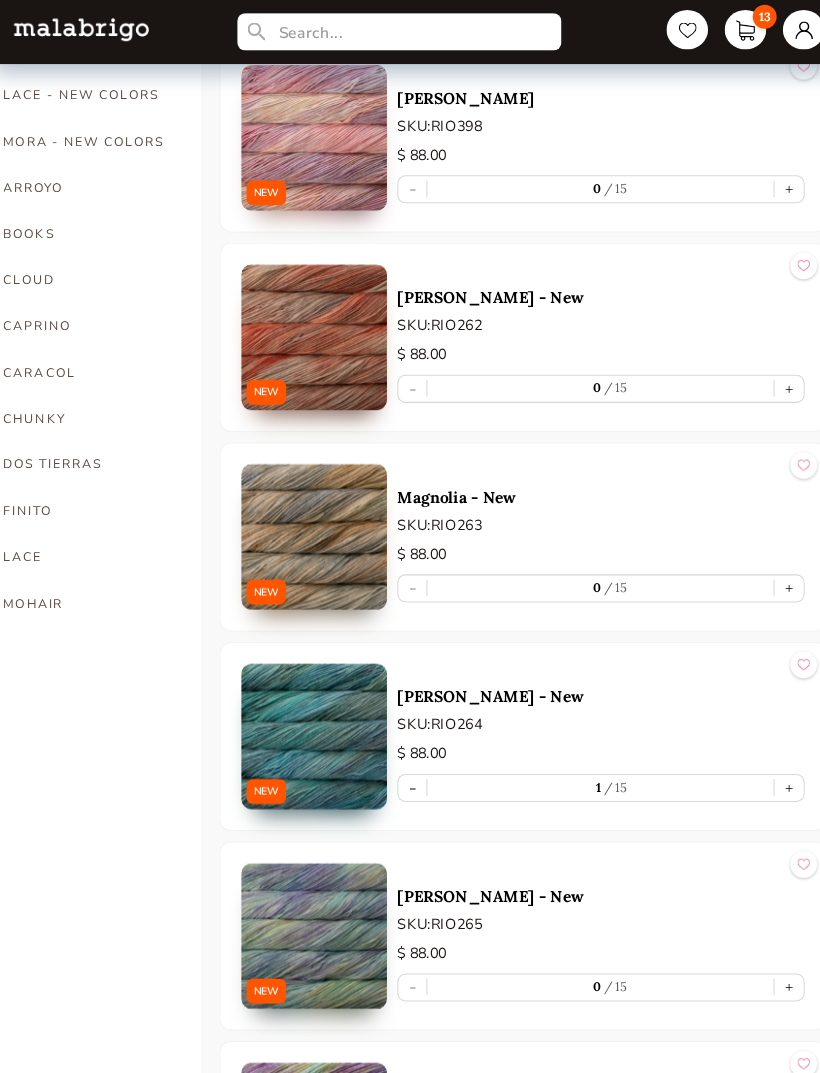 click on "+" at bounding box center (766, 182) 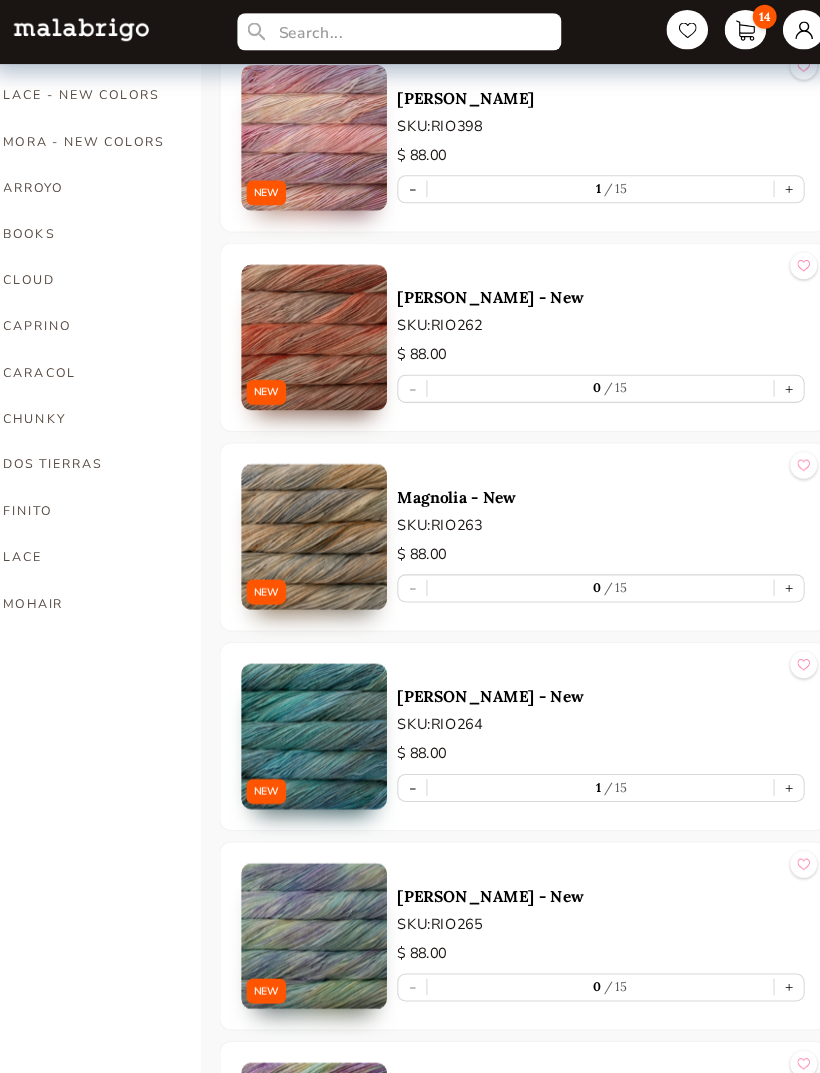 click on "+" at bounding box center (766, 374) 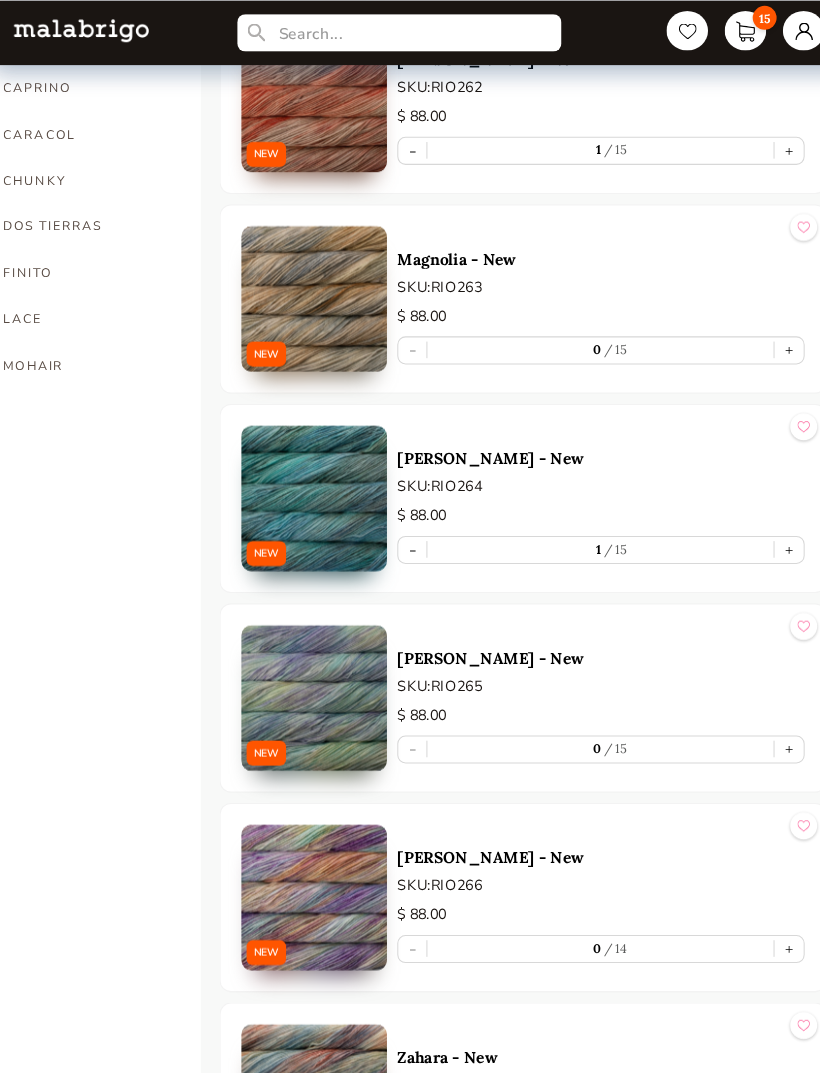 scroll, scrollTop: 679, scrollLeft: 0, axis: vertical 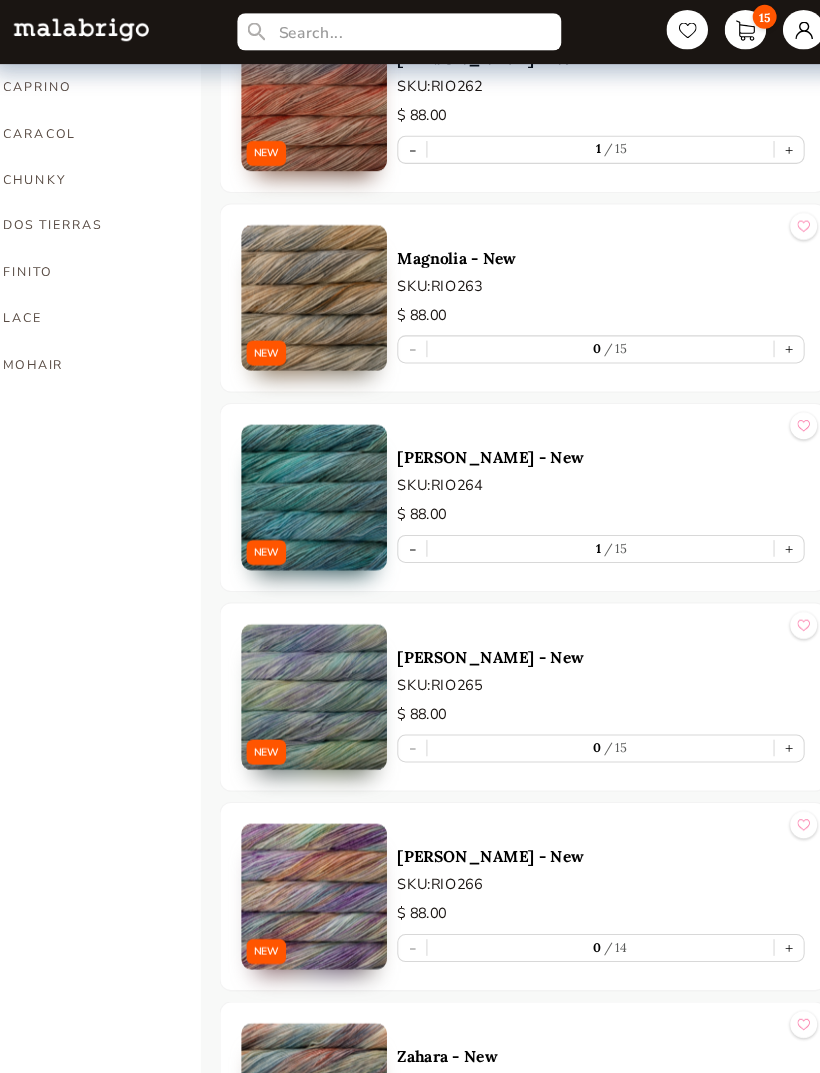 click on "+" at bounding box center [766, 720] 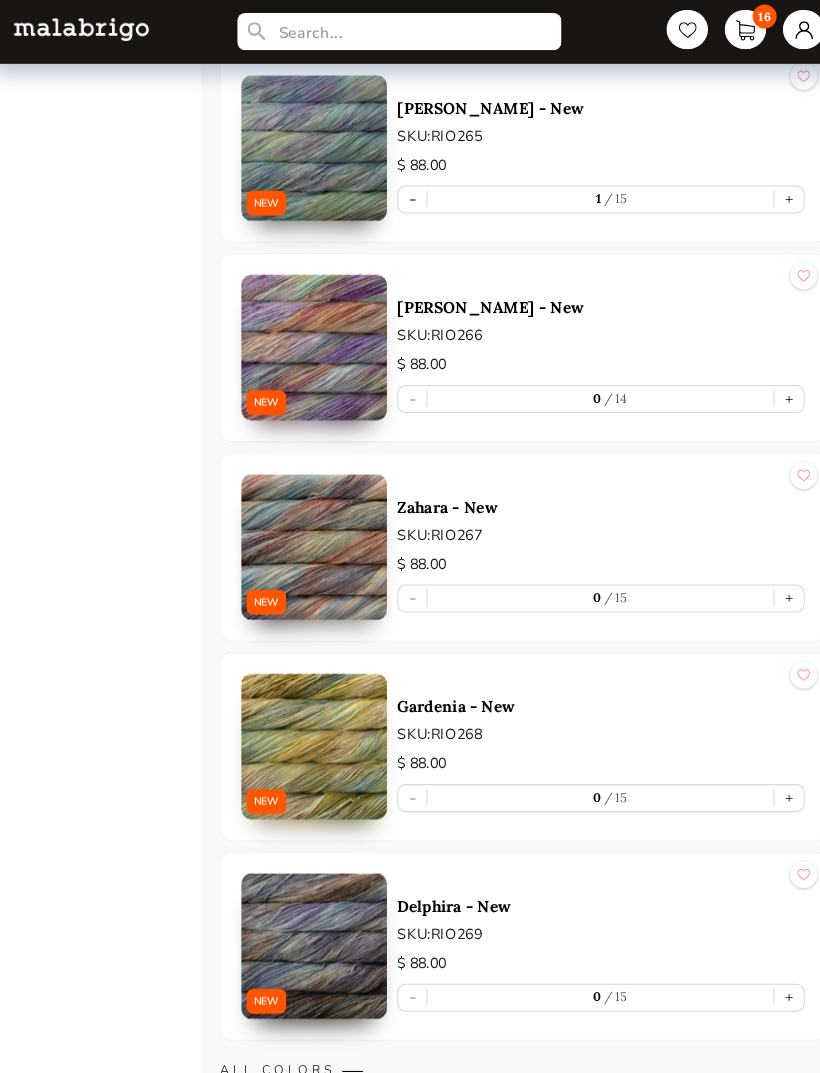 scroll, scrollTop: 1204, scrollLeft: 0, axis: vertical 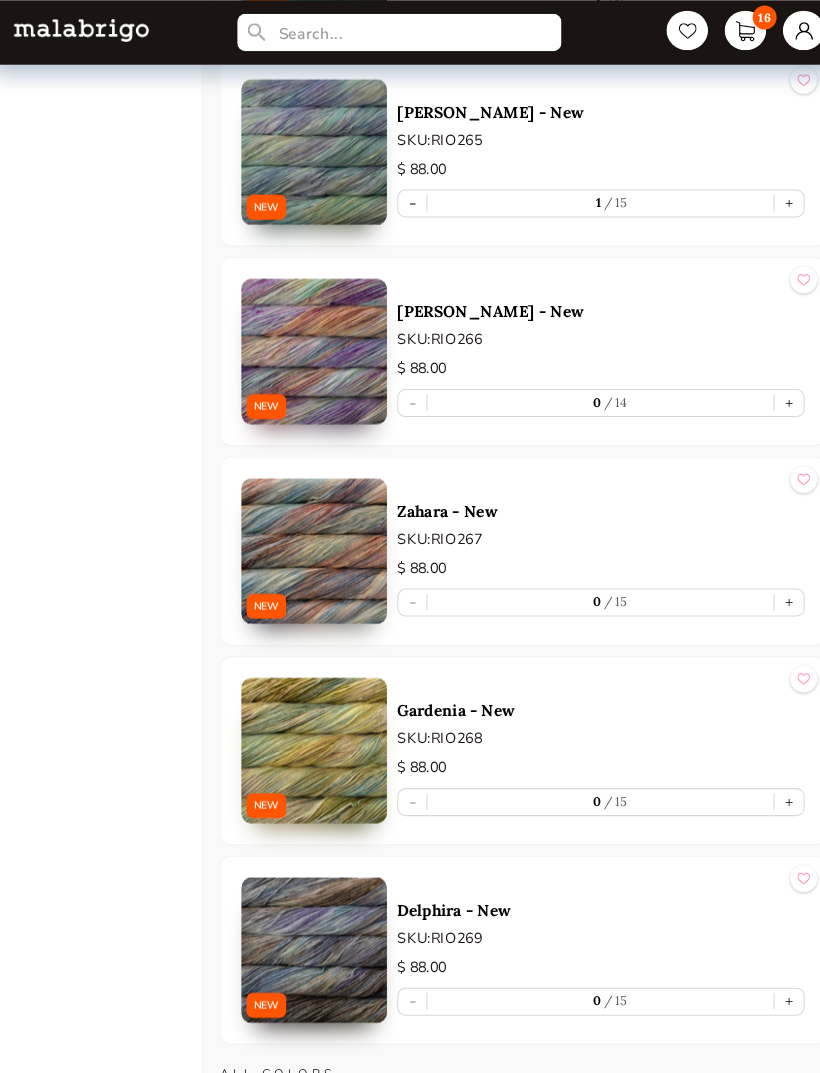 click on "+" at bounding box center (766, 771) 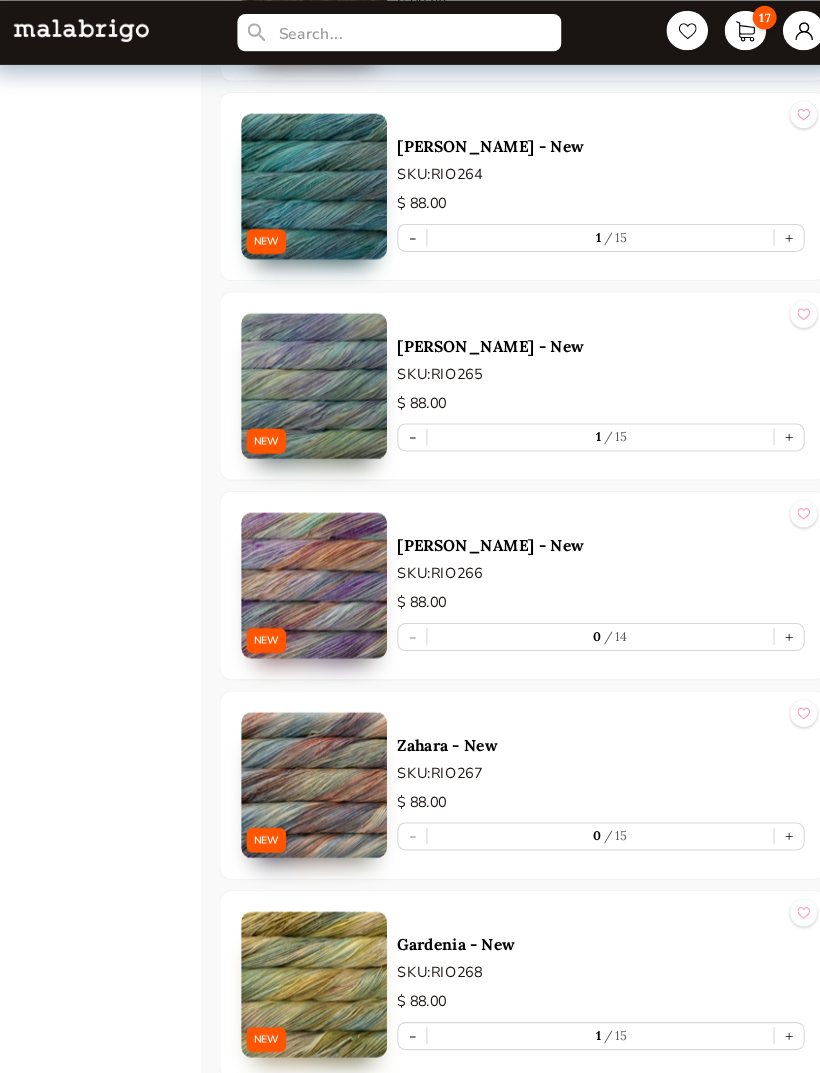 scroll, scrollTop: 978, scrollLeft: 0, axis: vertical 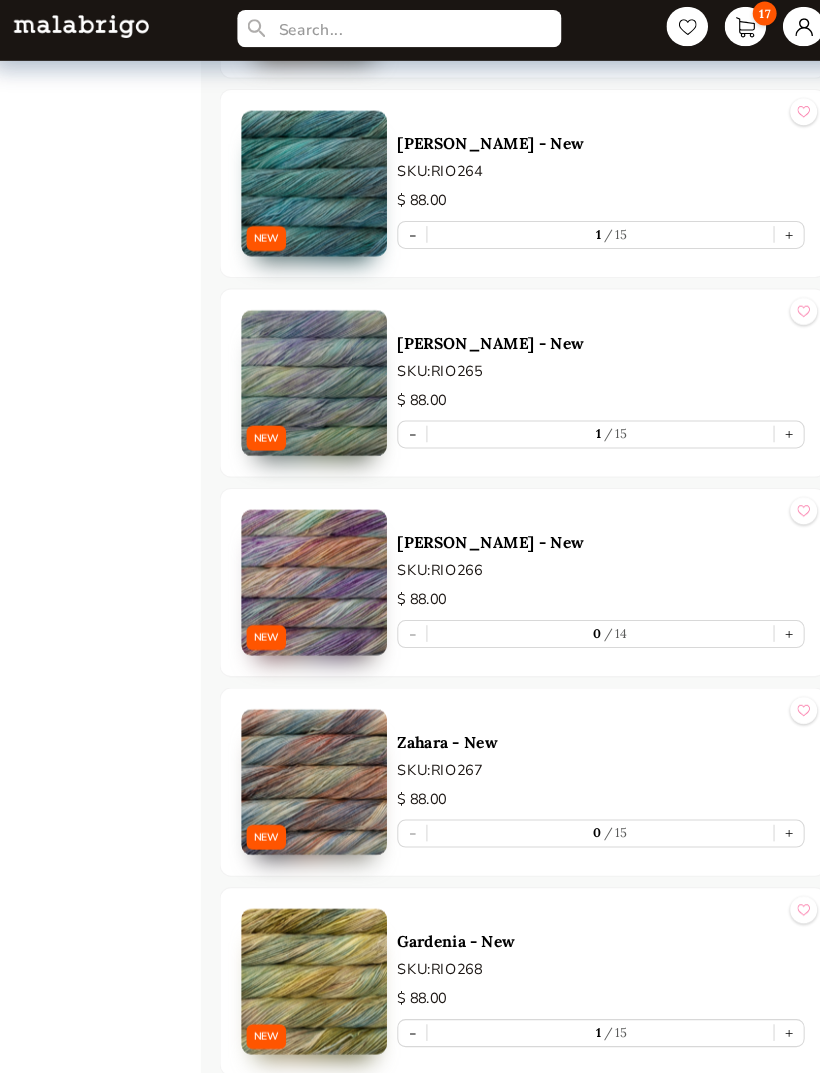 select on "INDEX" 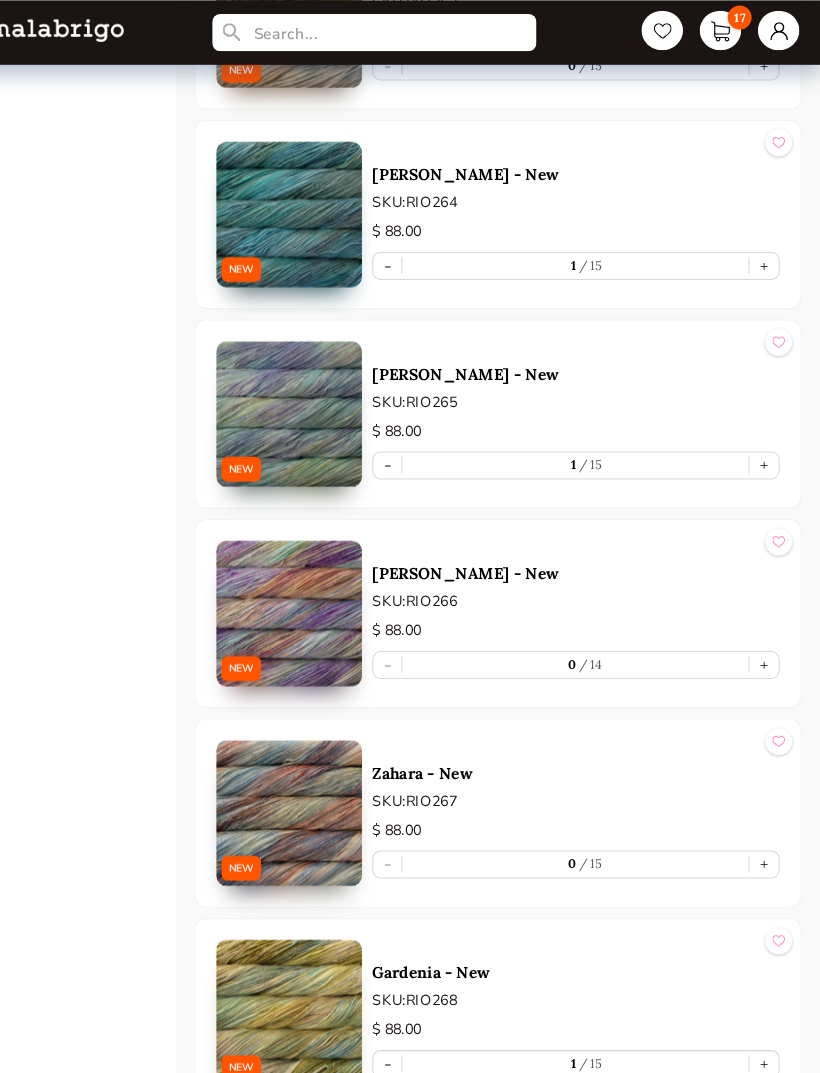 scroll, scrollTop: 947, scrollLeft: 0, axis: vertical 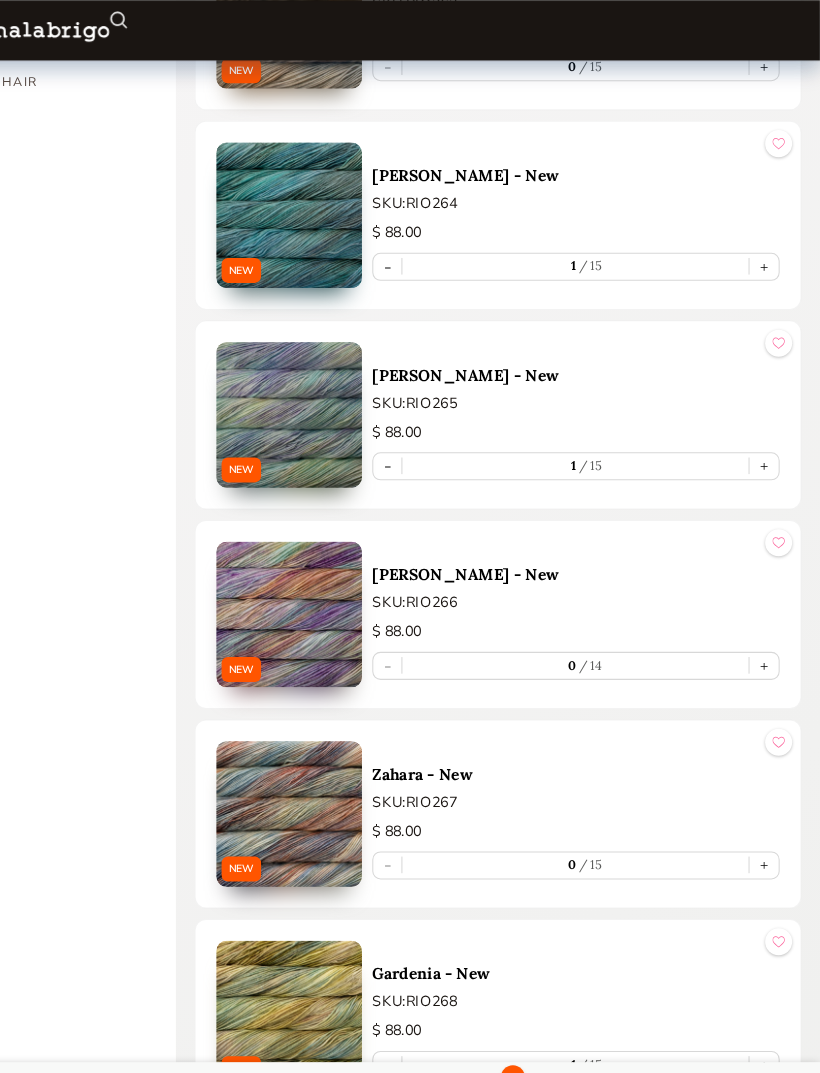select on "INDEX" 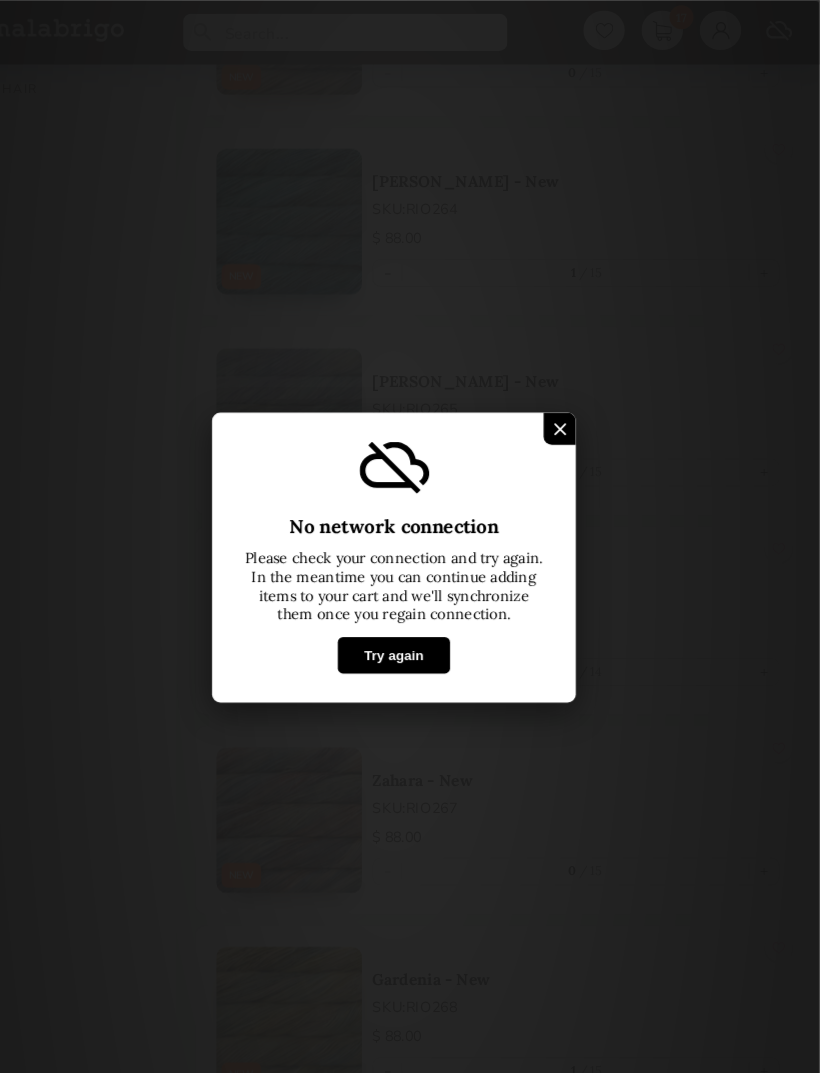 scroll, scrollTop: 944, scrollLeft: 0, axis: vertical 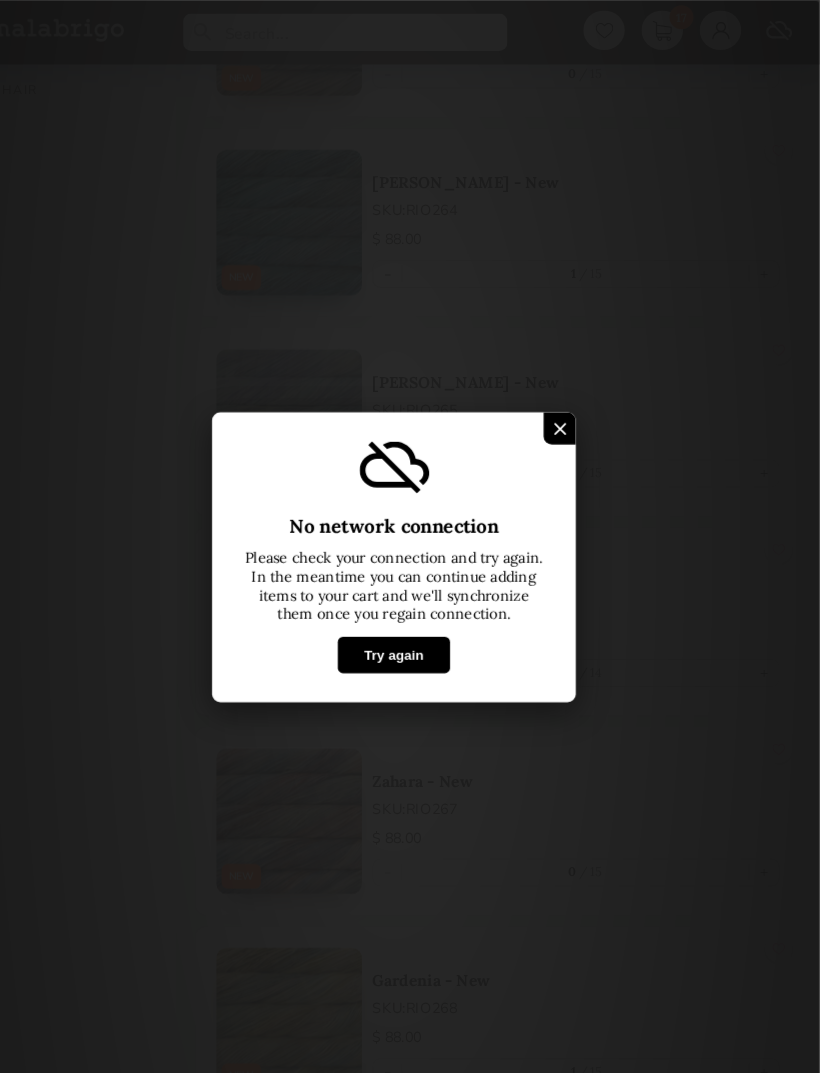 click on "Try again" at bounding box center (409, 630) 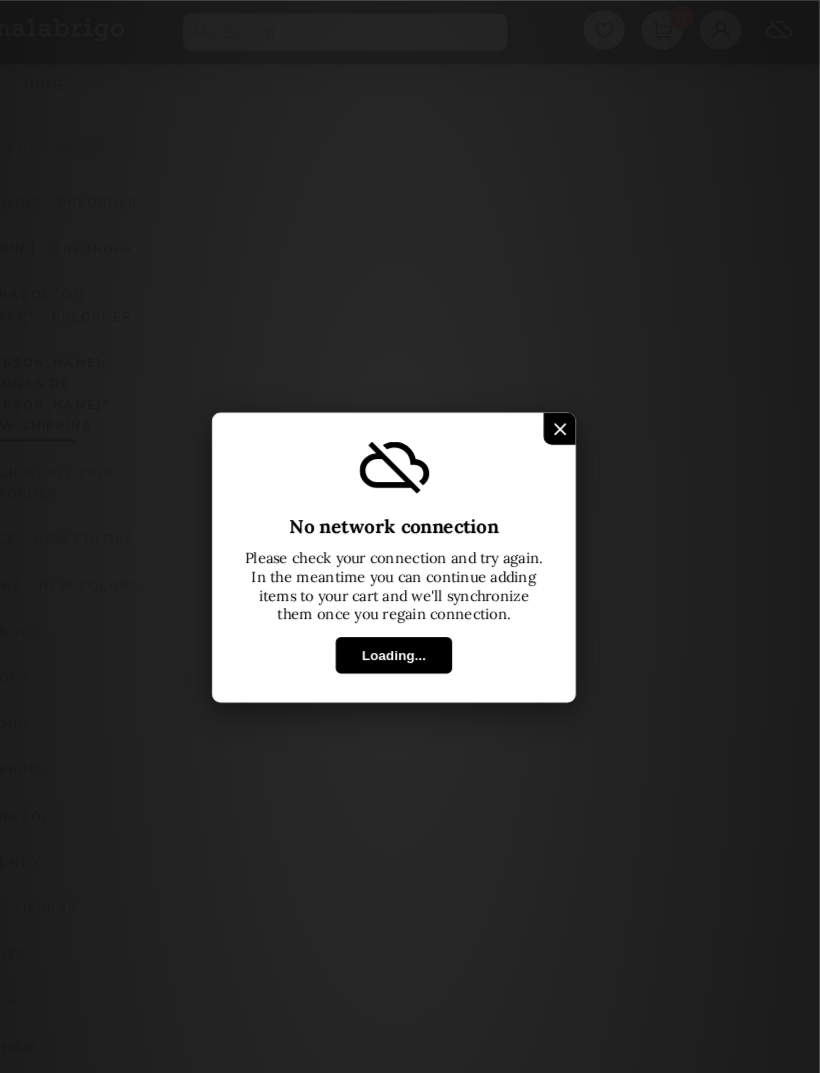 scroll, scrollTop: 65, scrollLeft: 0, axis: vertical 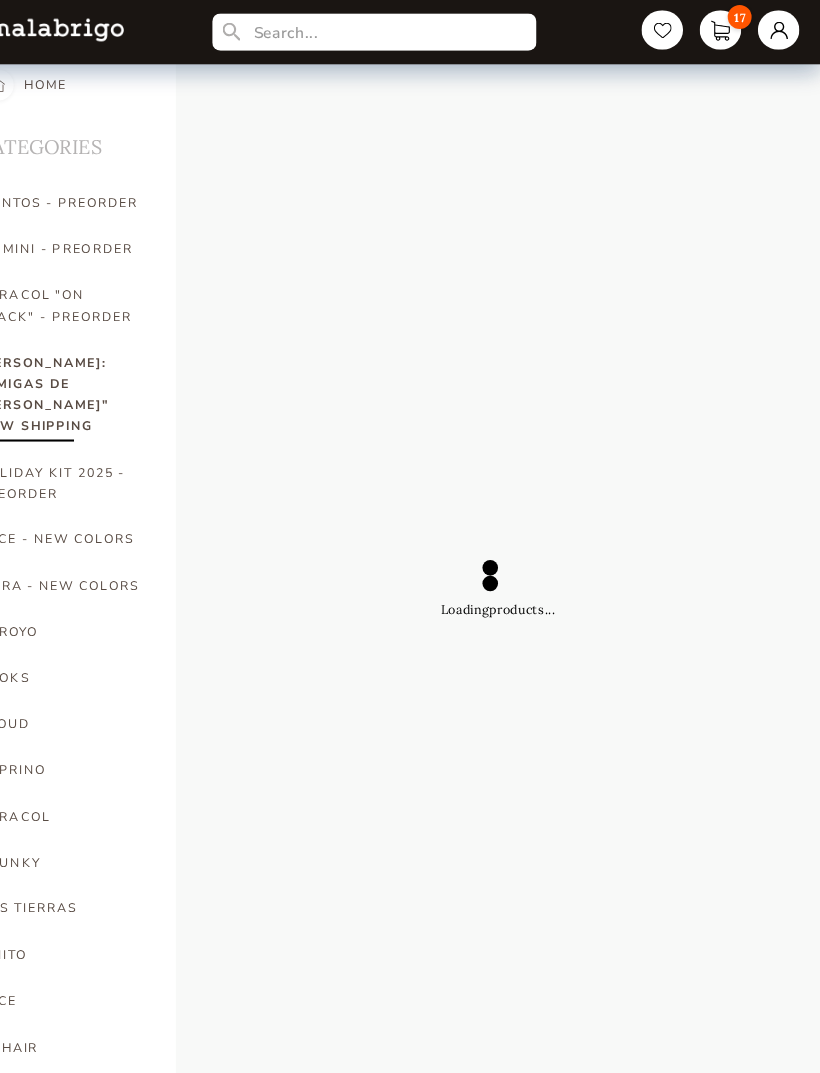 select on "INDEX" 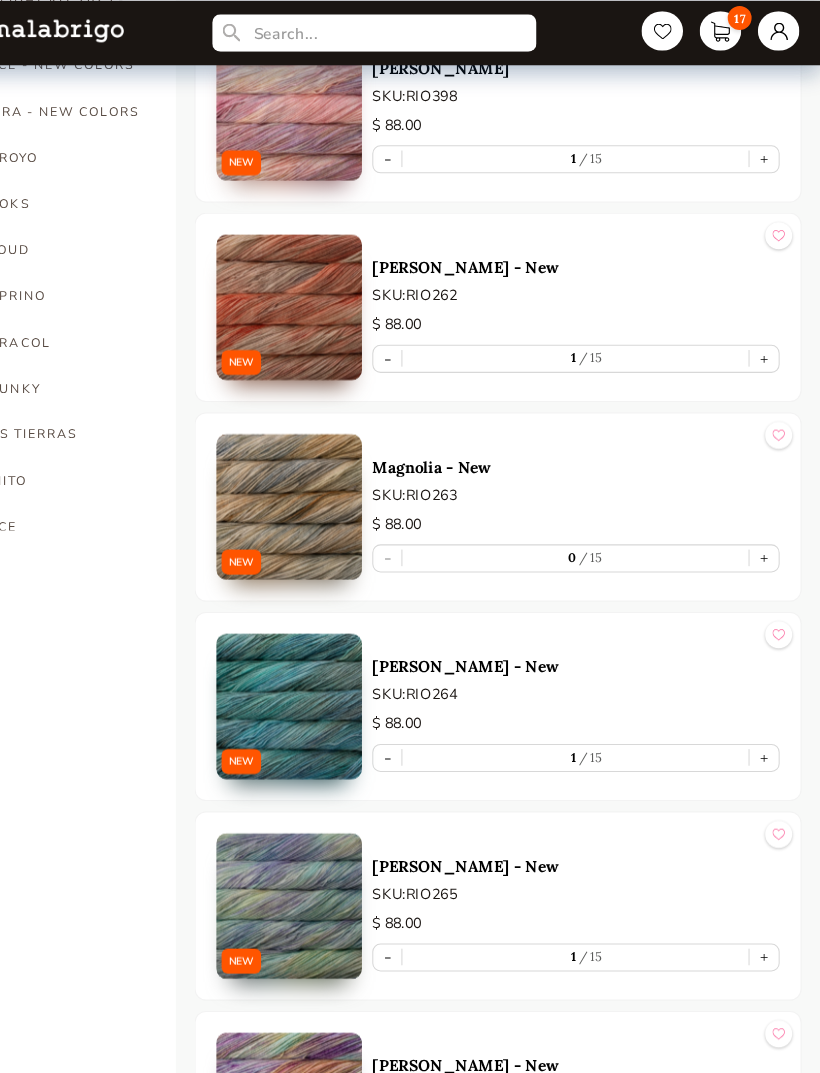 scroll, scrollTop: 479, scrollLeft: 0, axis: vertical 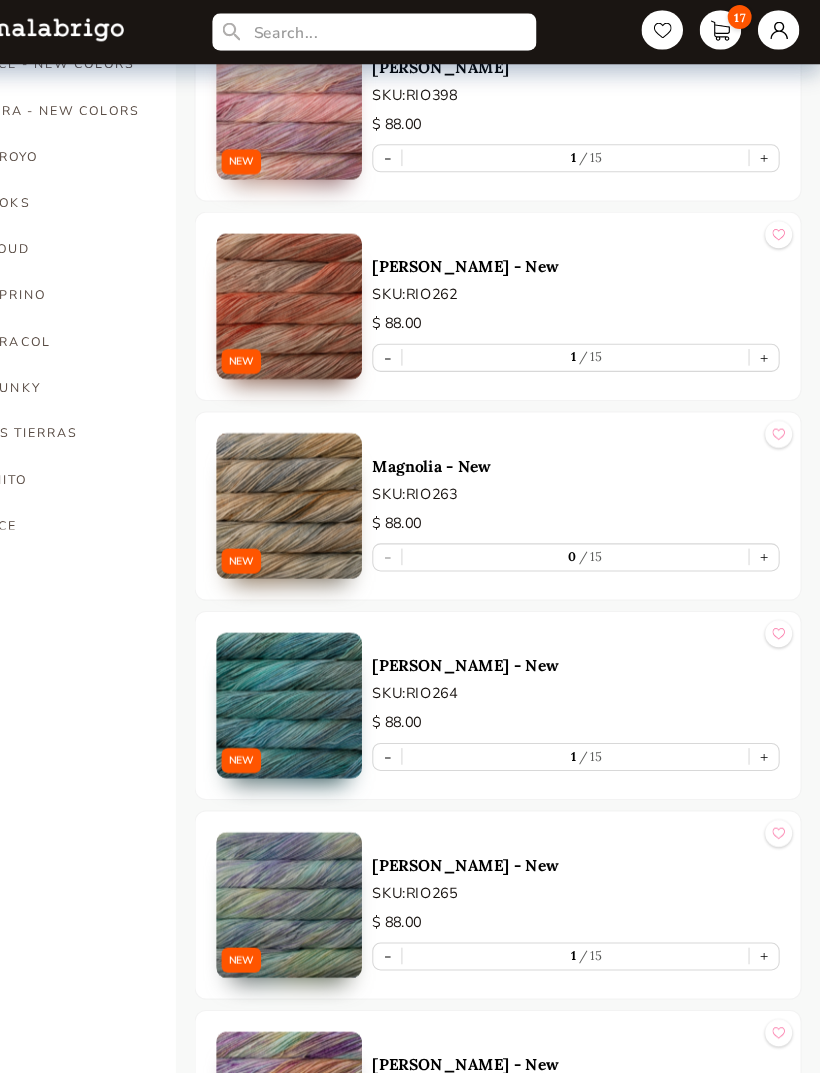 click on "+" at bounding box center (766, 536) 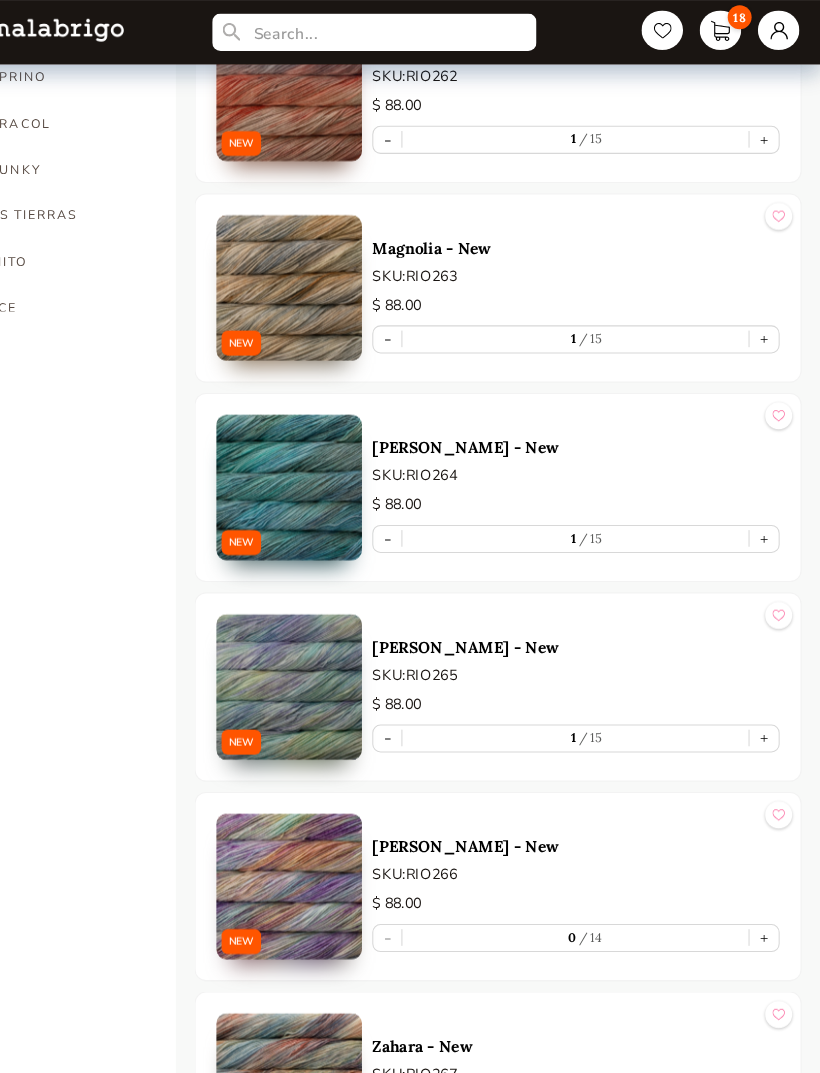 scroll, scrollTop: 689, scrollLeft: 0, axis: vertical 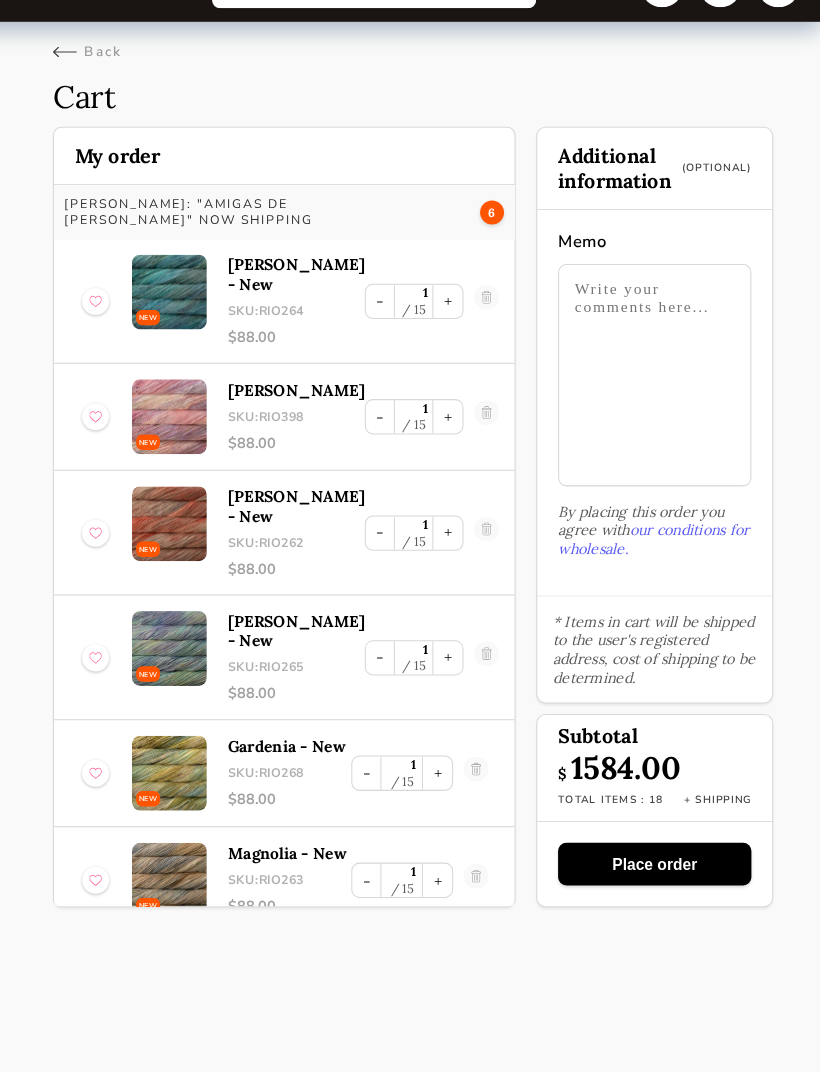 click on "Back" at bounding box center (410, 81) 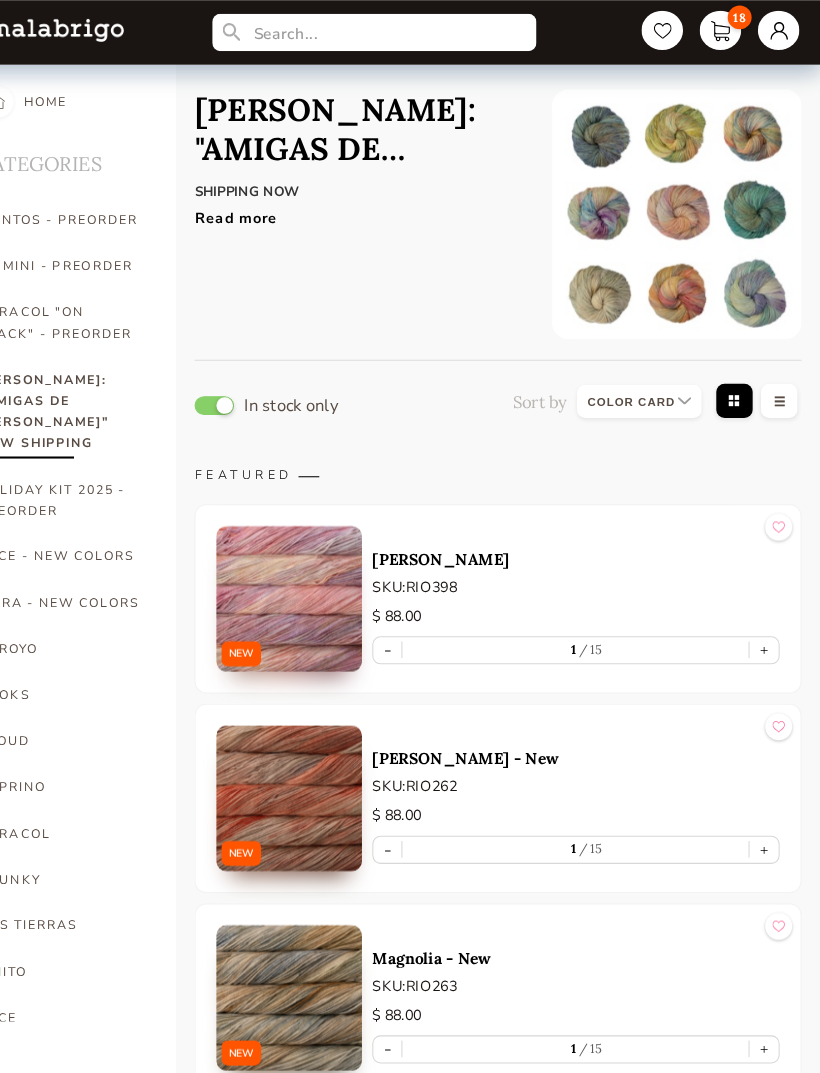 scroll, scrollTop: 0, scrollLeft: 0, axis: both 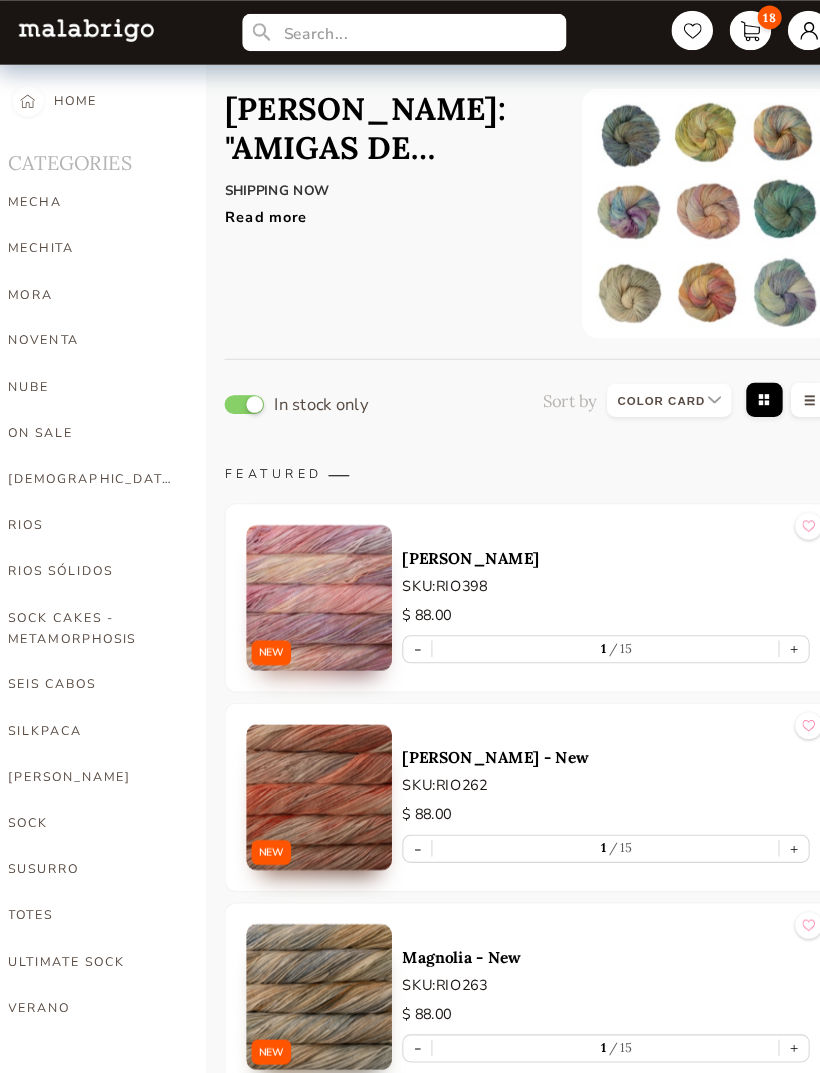 click on "RIOS" at bounding box center [90, 505] 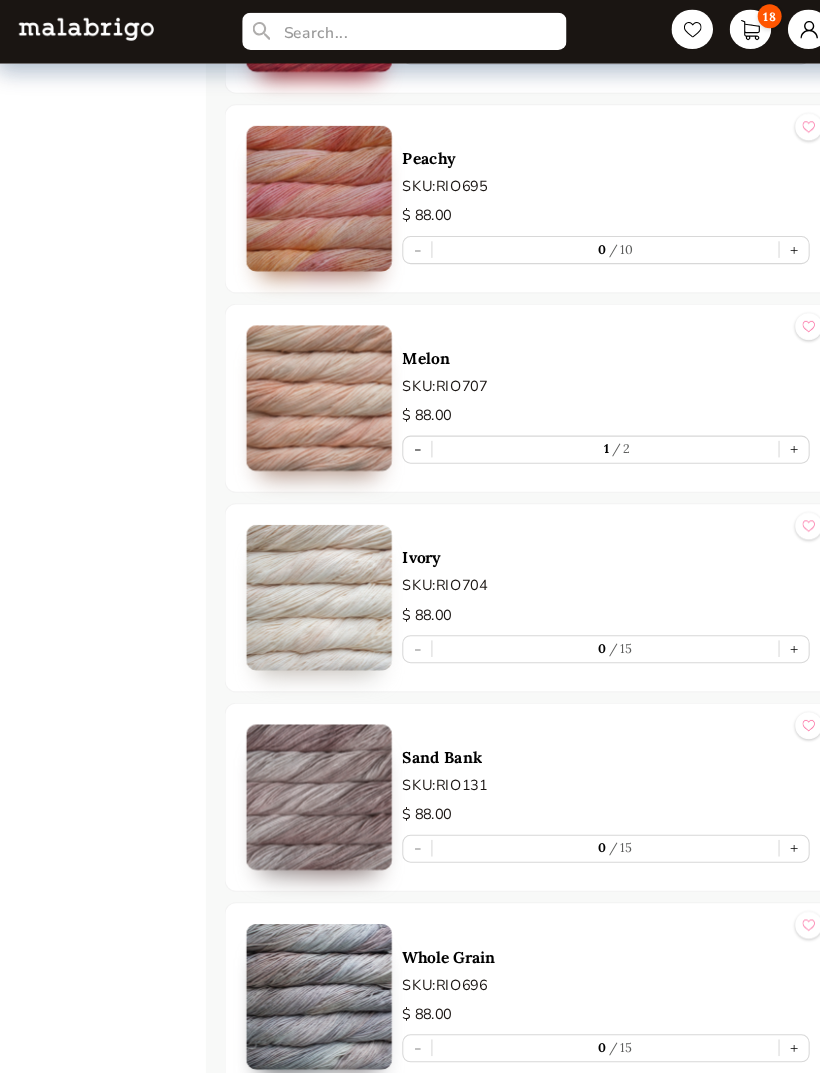 scroll, scrollTop: 13480, scrollLeft: 0, axis: vertical 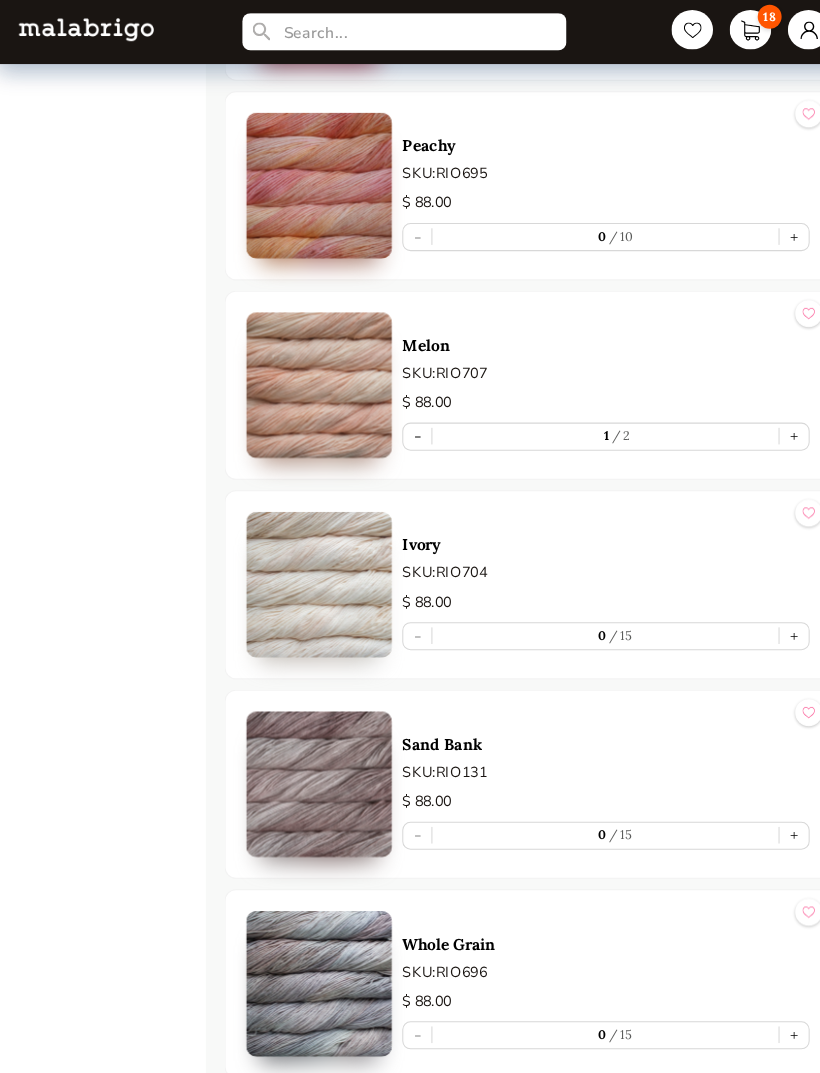 click on "+" at bounding box center [766, 612] 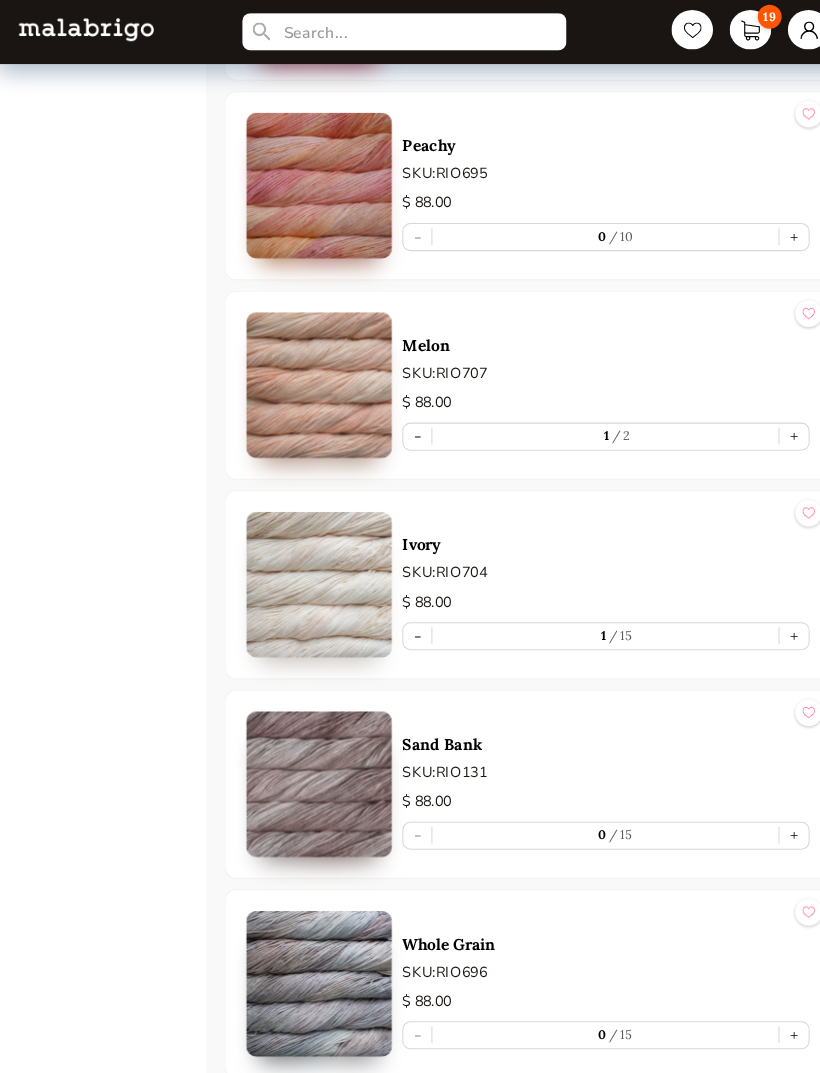 type on "1" 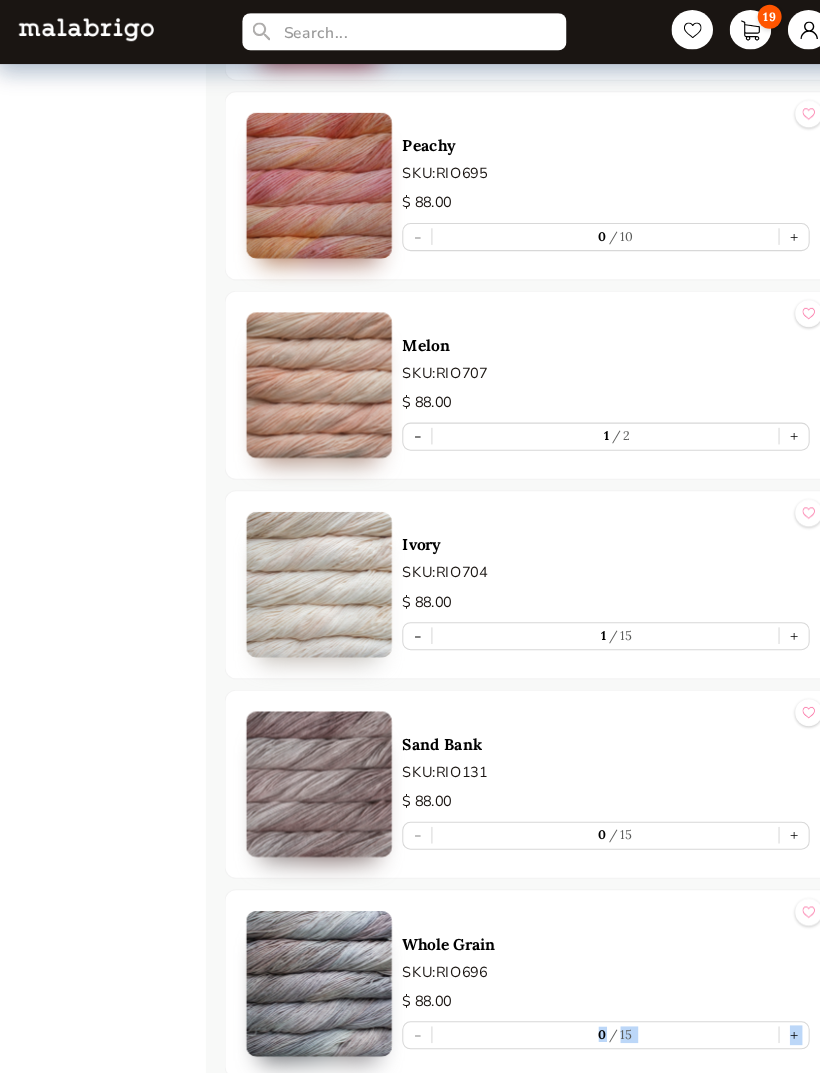 click on "19" at bounding box center (724, 29) 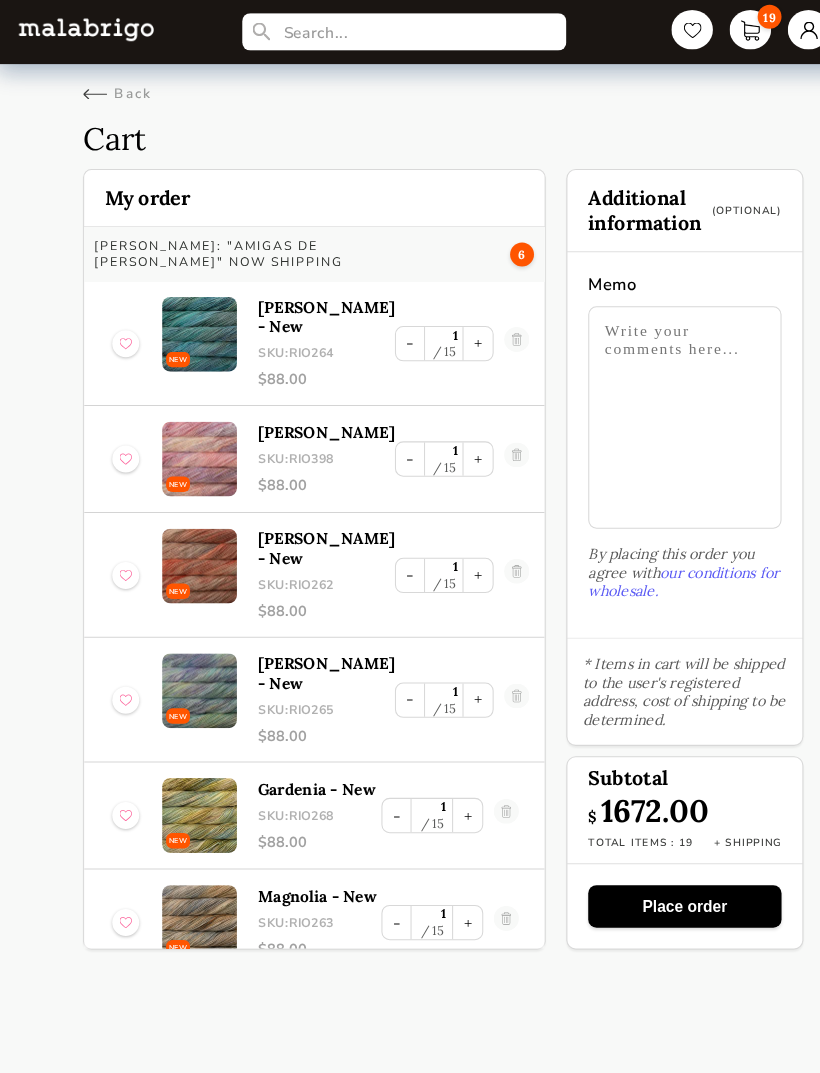 scroll, scrollTop: 0, scrollLeft: 0, axis: both 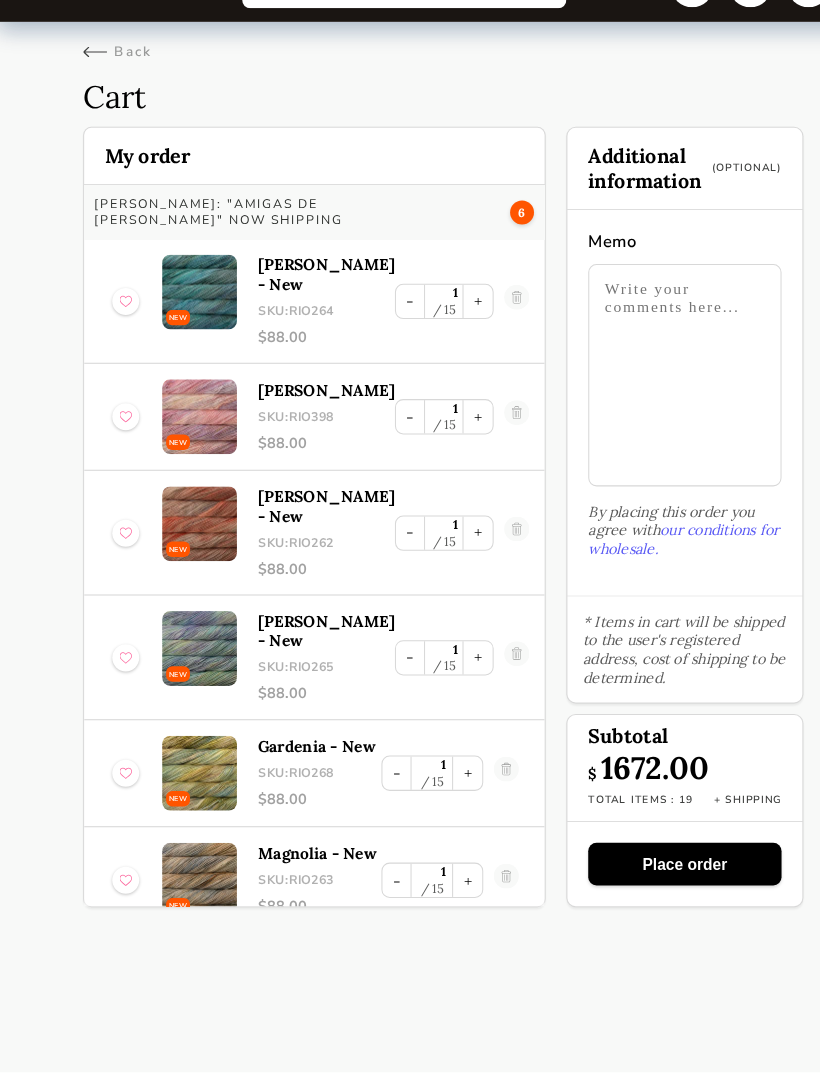 click on "Place order" at bounding box center [661, 872] 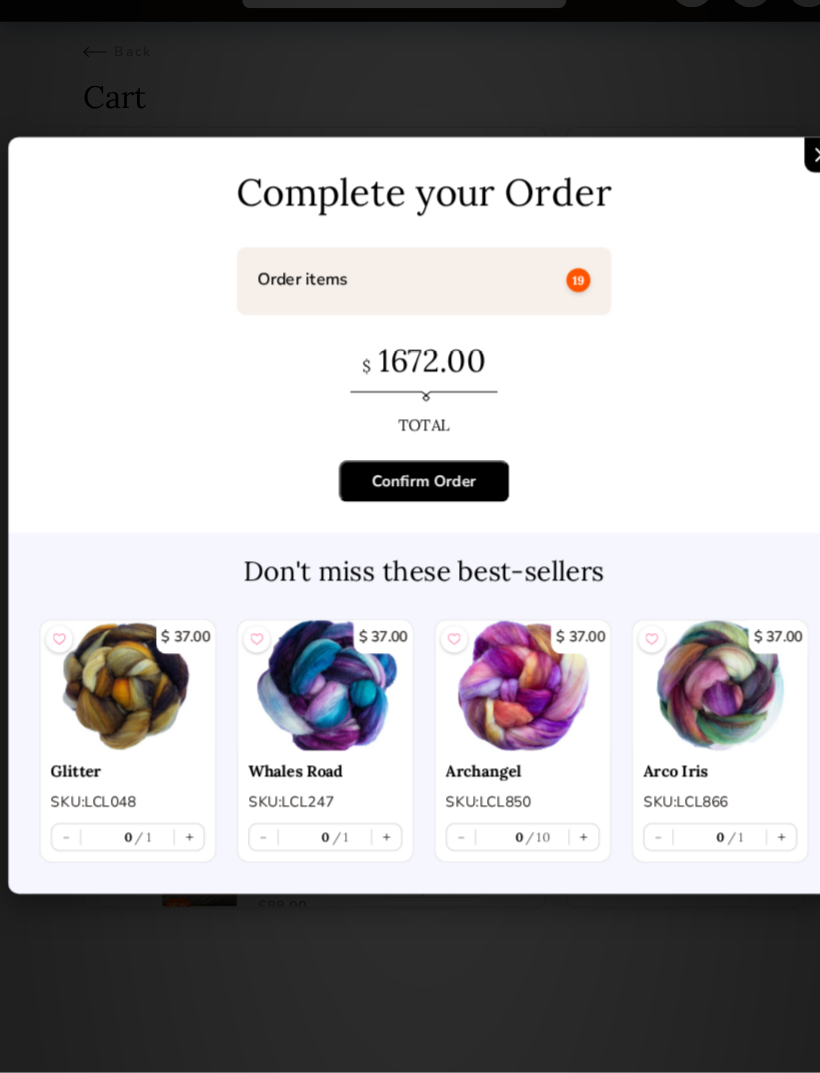 click on "Confirm Order" at bounding box center [410, 504] 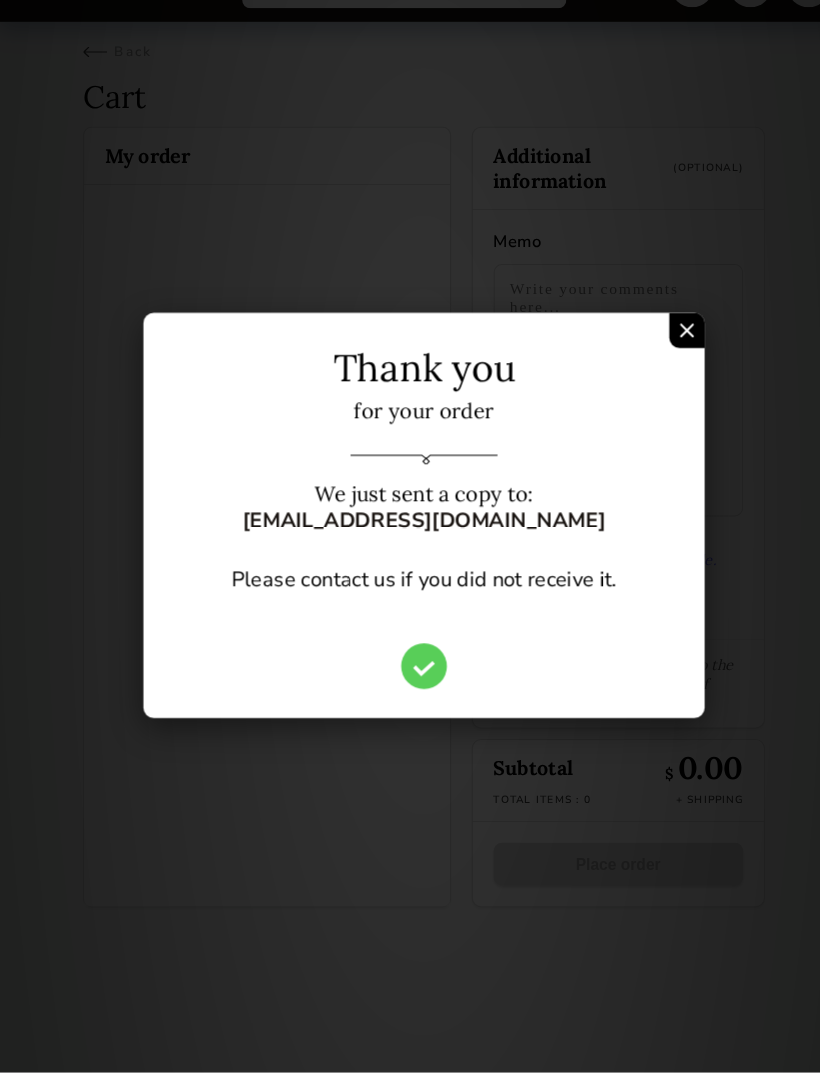 click at bounding box center [663, 359] 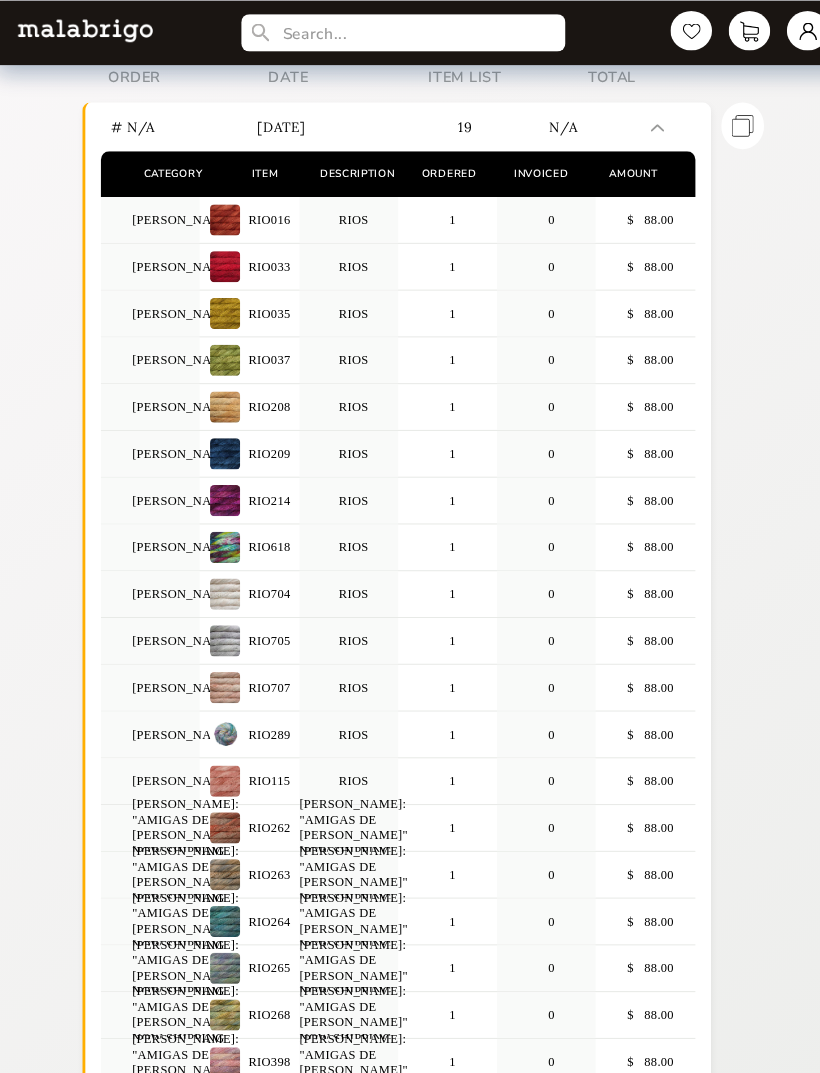 scroll, scrollTop: 81, scrollLeft: 0, axis: vertical 